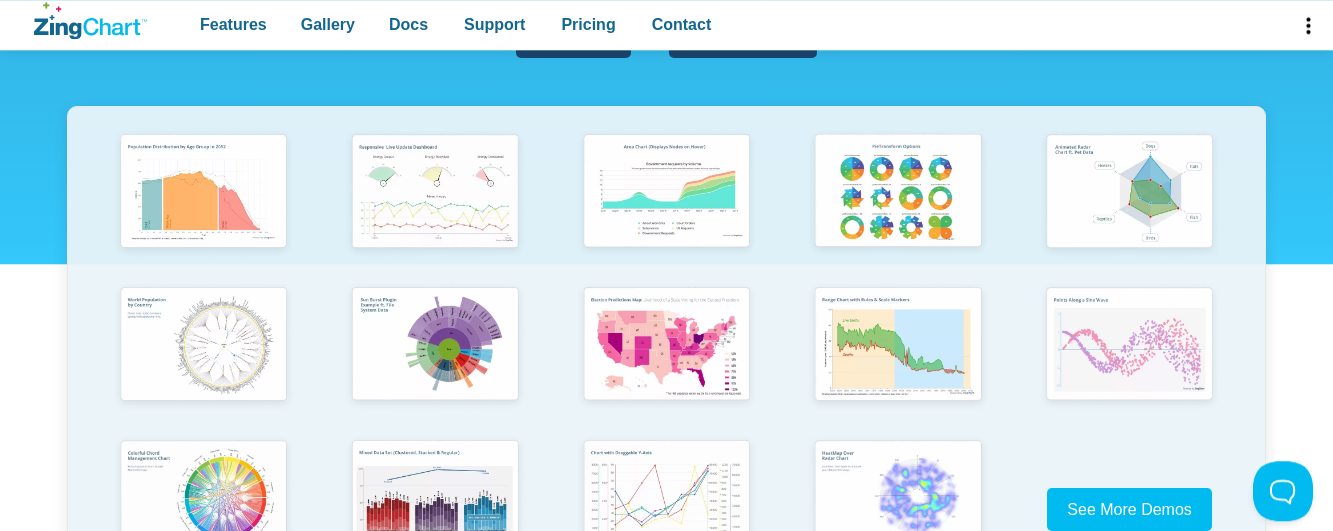 scroll, scrollTop: 358, scrollLeft: 0, axis: vertical 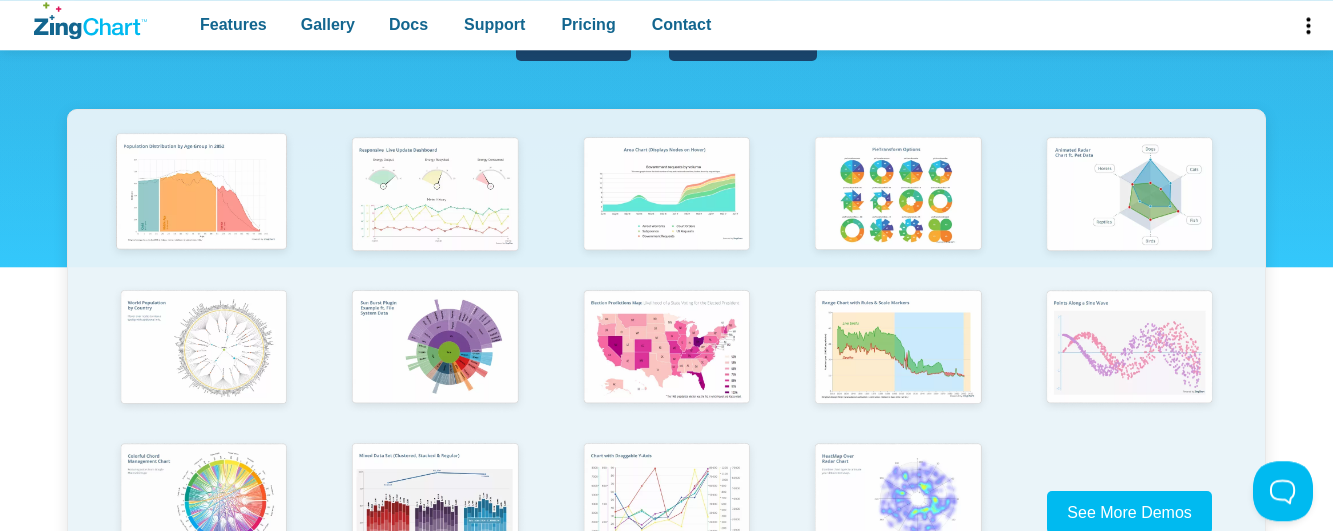 click at bounding box center (201, 194) 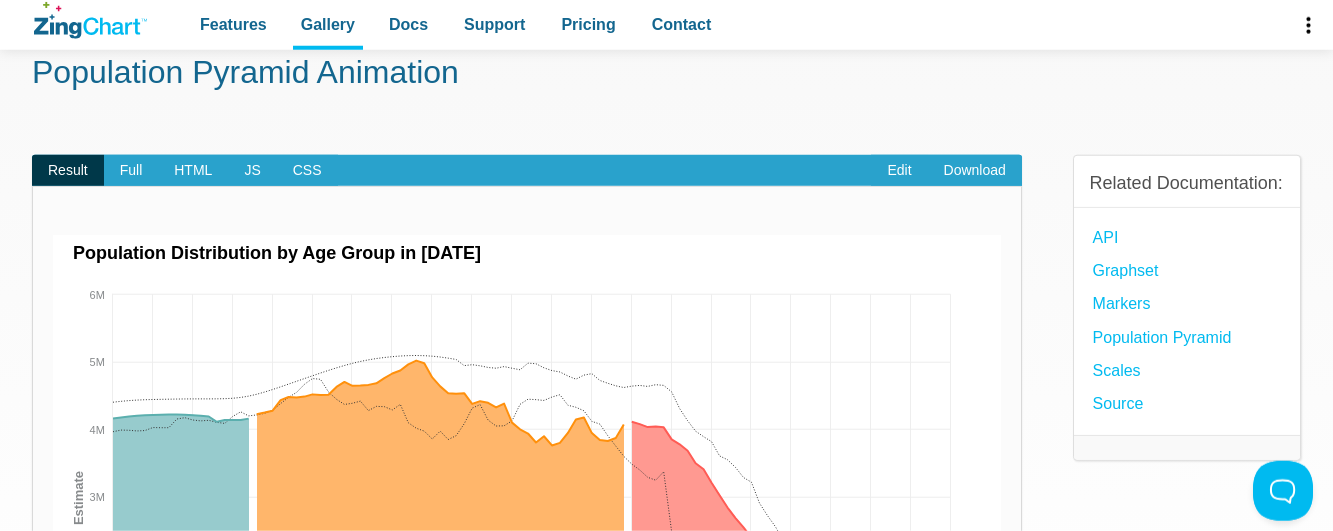 scroll, scrollTop: 0, scrollLeft: 0, axis: both 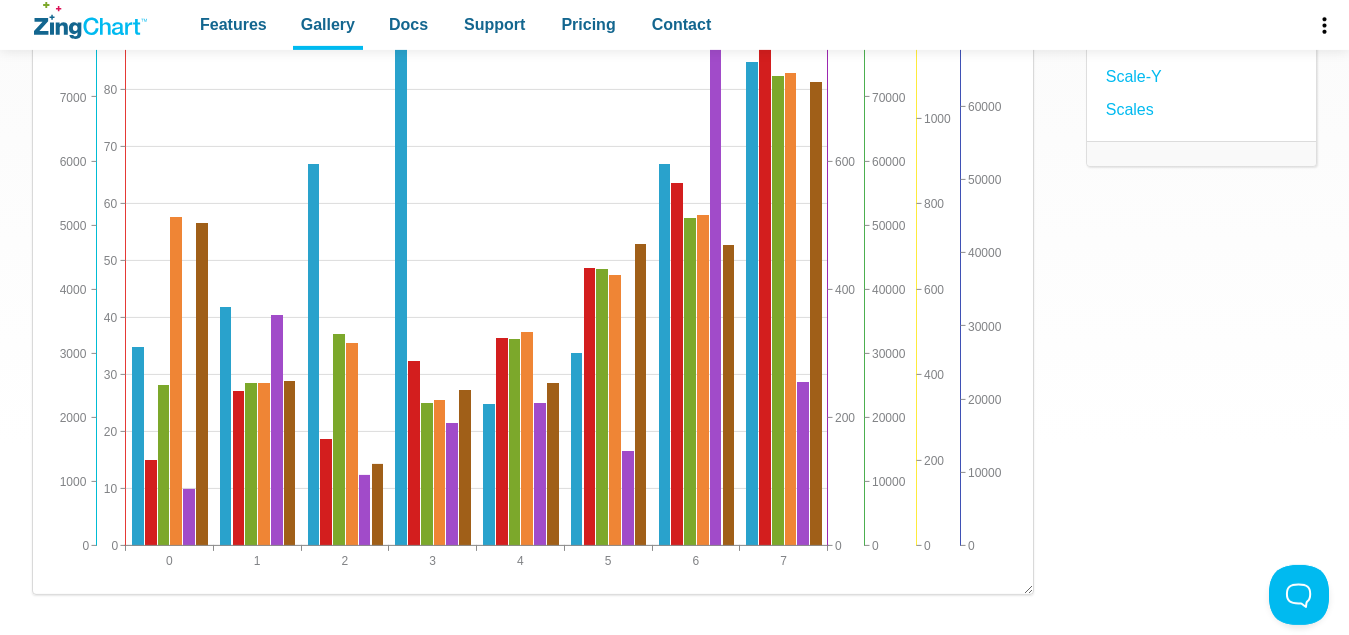 click at bounding box center [533, 274] 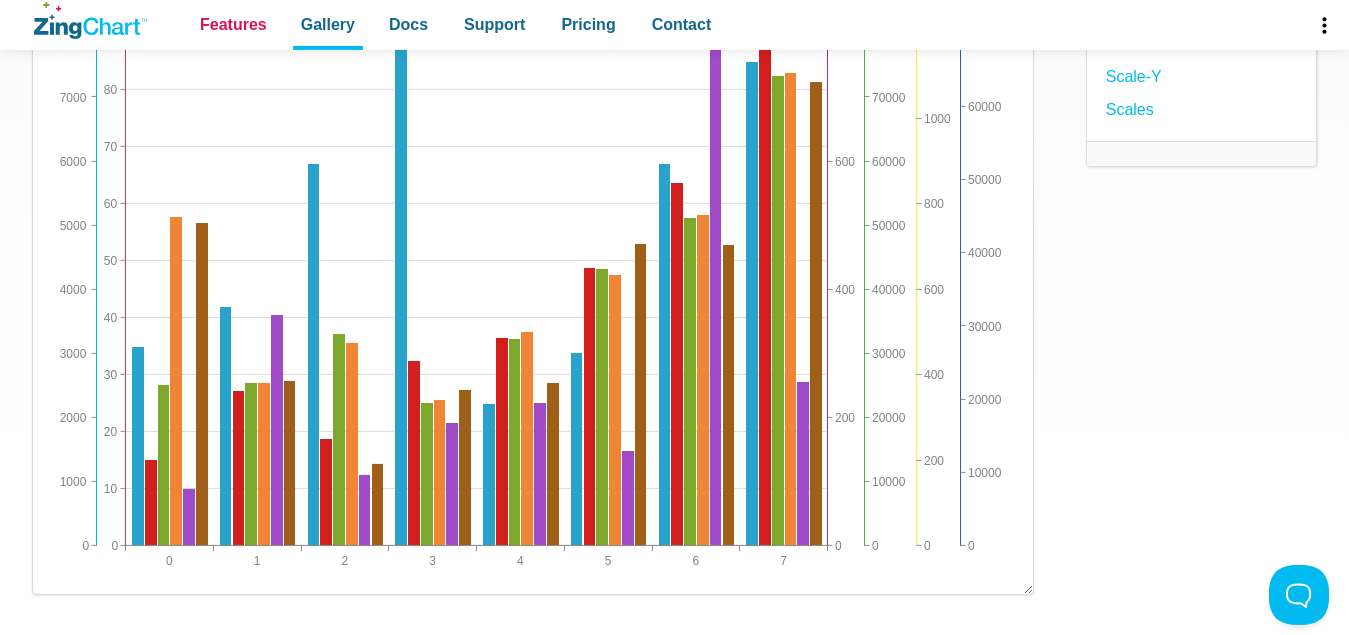 click on "Features" at bounding box center [233, 24] 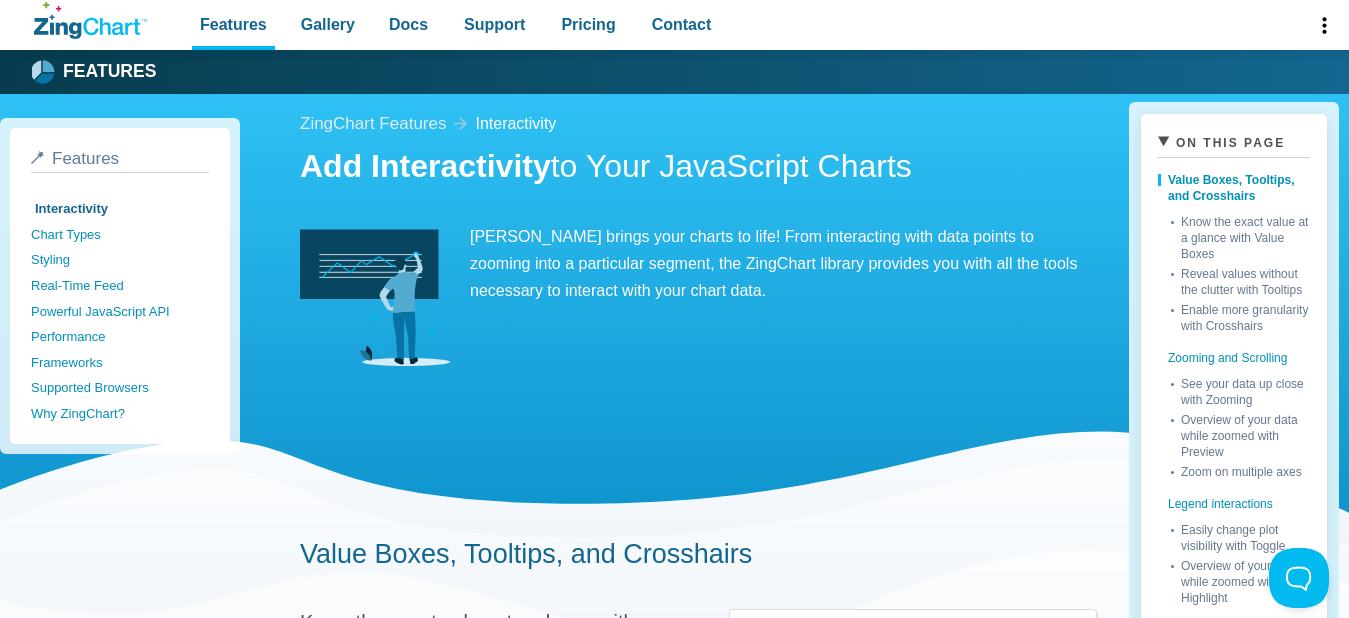 scroll, scrollTop: 0, scrollLeft: 0, axis: both 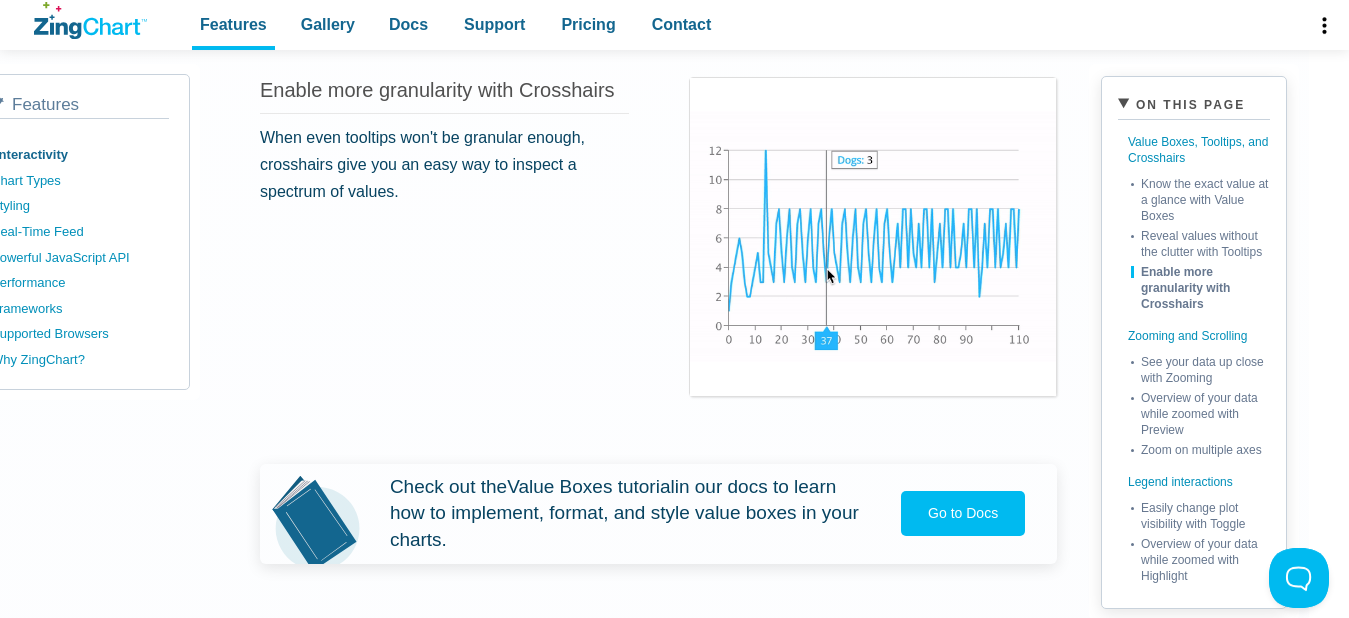 click on "ZingChart Features
interactivity
Add Interactivity  to Your JavaScript Charts
ZingChart brings your charts to life! From interacting with data points to zooming into a particular segment, the ZingChart library provides you with all the tools necessary to interact with your chart data.
Value Boxes, Tooltips, and Crosshairs
Know the exact value at a glance with Value Boxes
0 8 1 2 3 4 5 6 7 0 25 5 10" at bounding box center [779, 971] 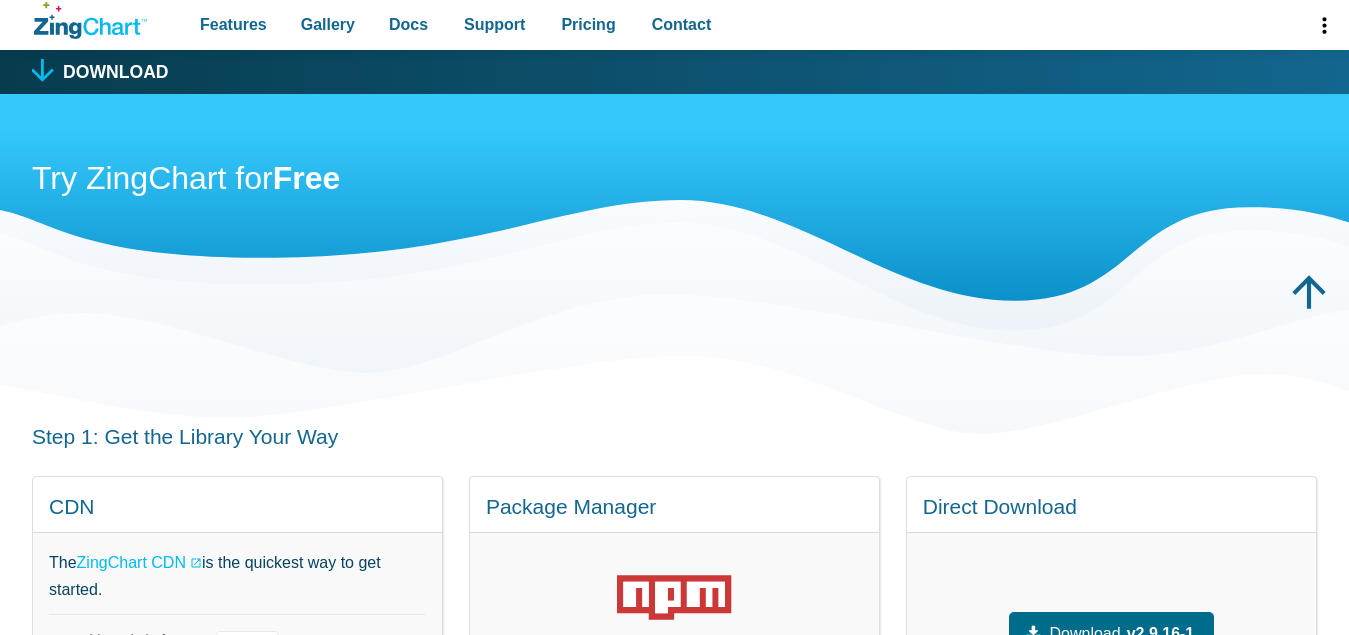 scroll, scrollTop: 1968, scrollLeft: 0, axis: vertical 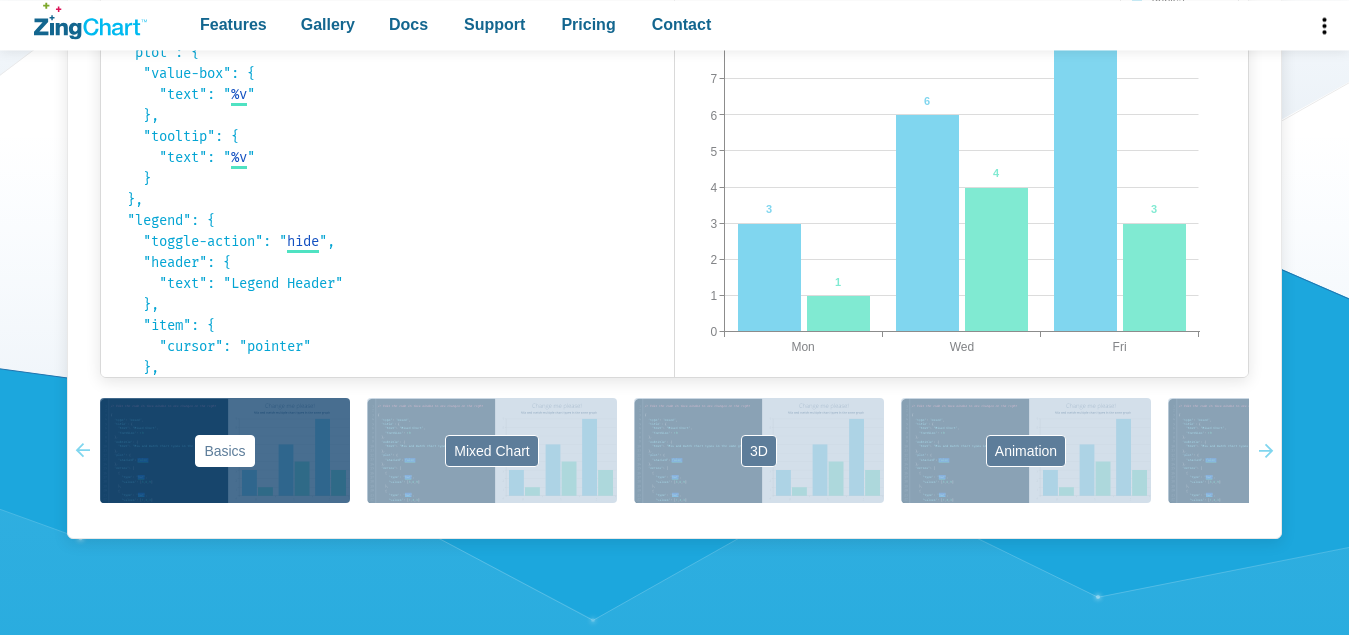 click on "Change me please! Mon Fri Wed 0 9 1 2 3 4 5 6 7 8 3 6 9 1 4 3 Legend Header apples oranges" 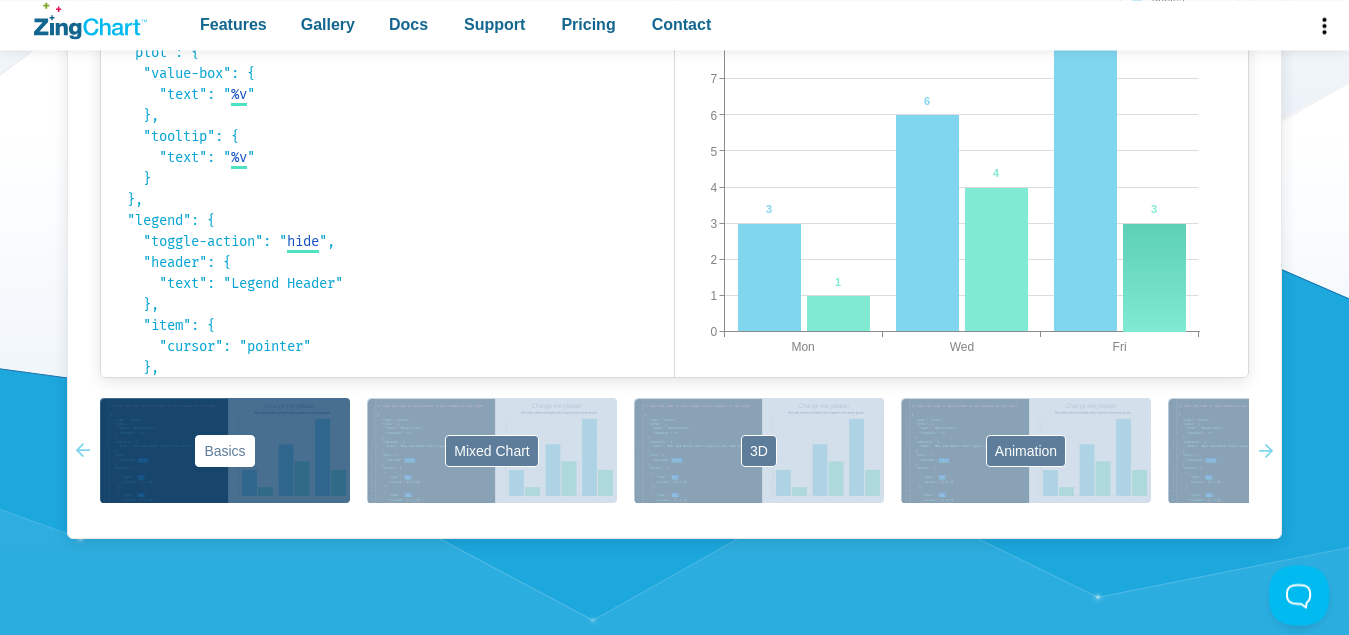 scroll, scrollTop: 0, scrollLeft: 0, axis: both 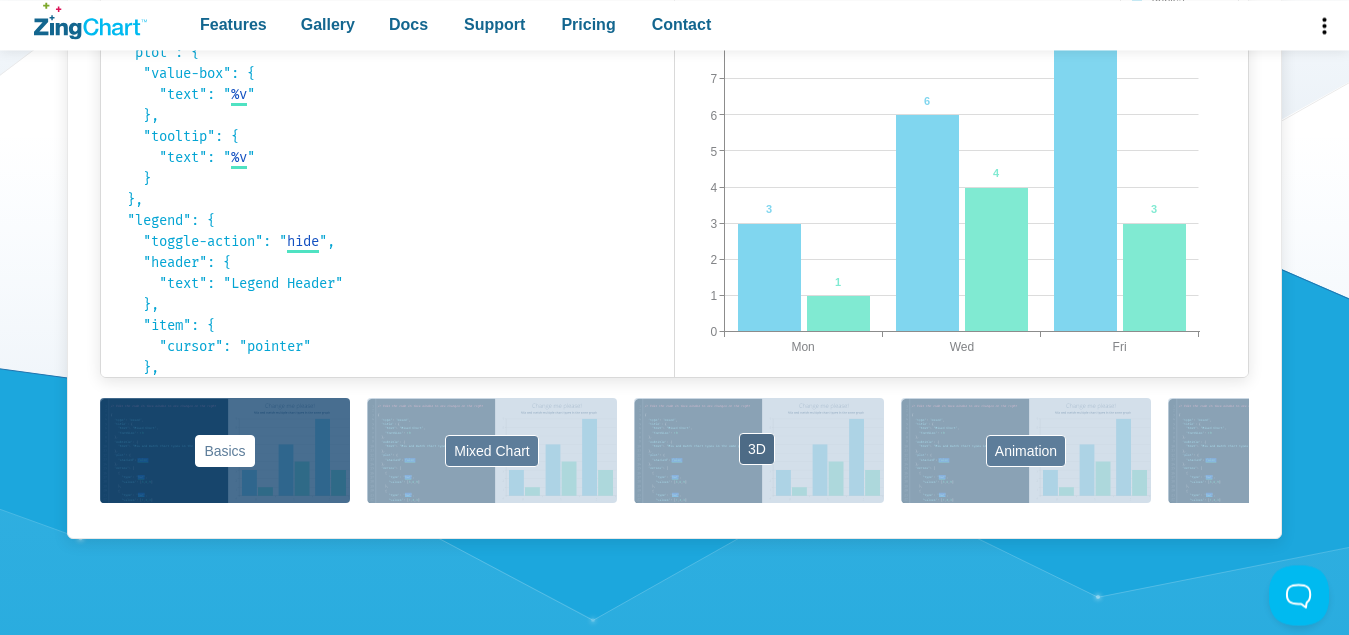 click on "3D" at bounding box center [759, 450] 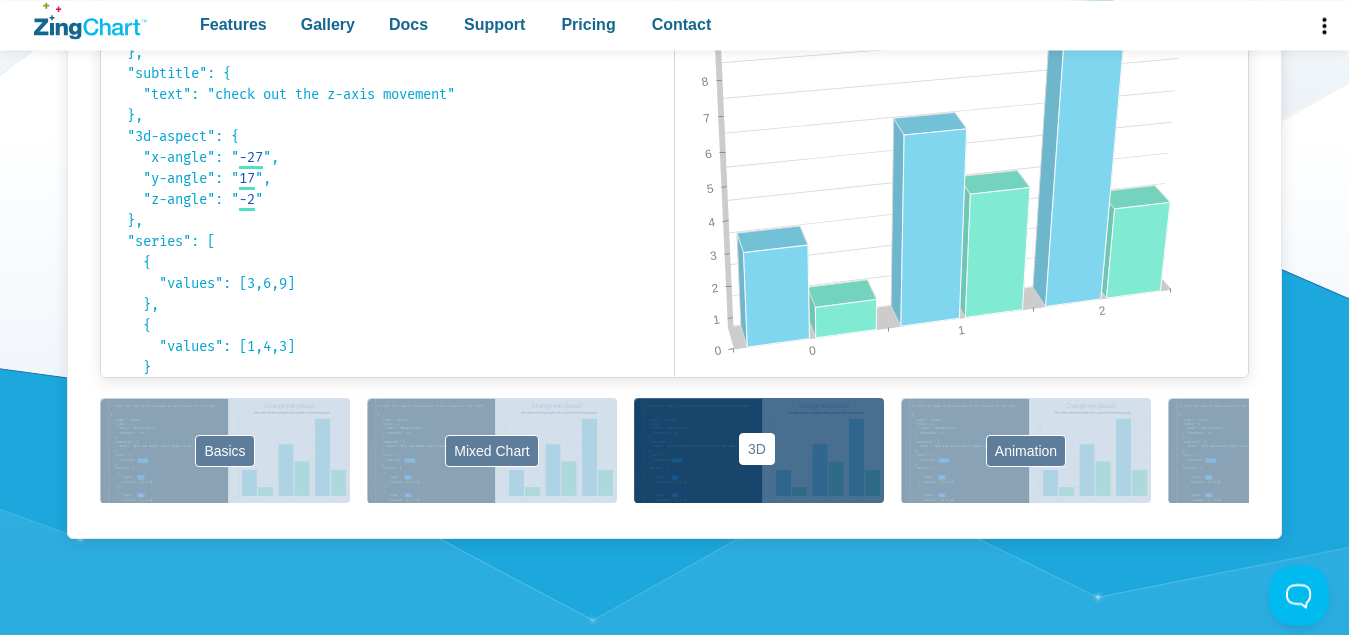 click on "3D" at bounding box center [759, 450] 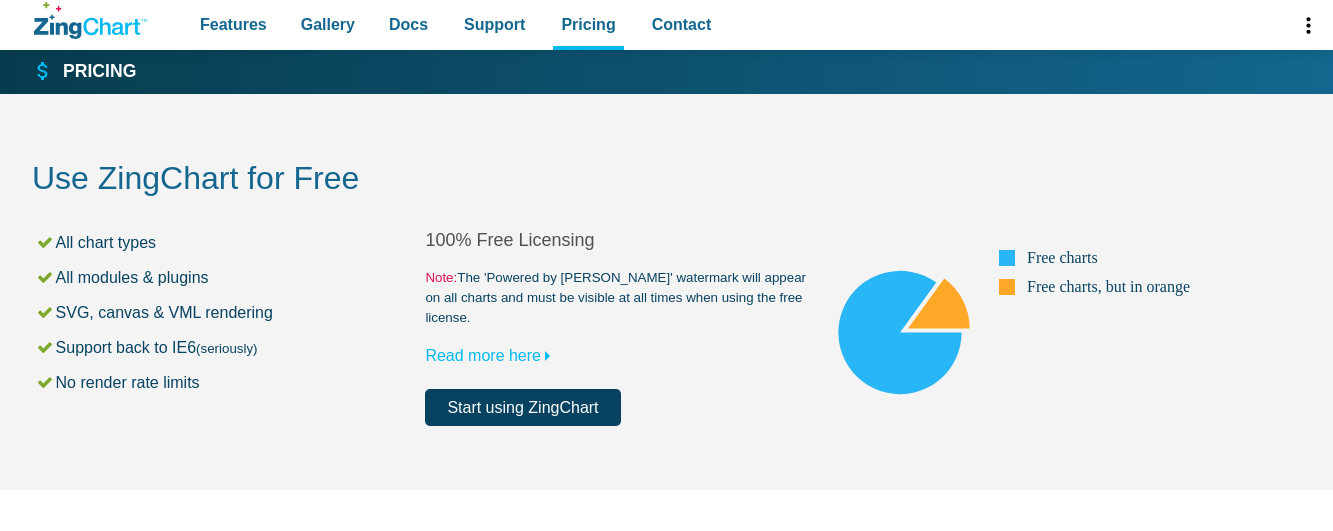 scroll, scrollTop: 0, scrollLeft: 0, axis: both 